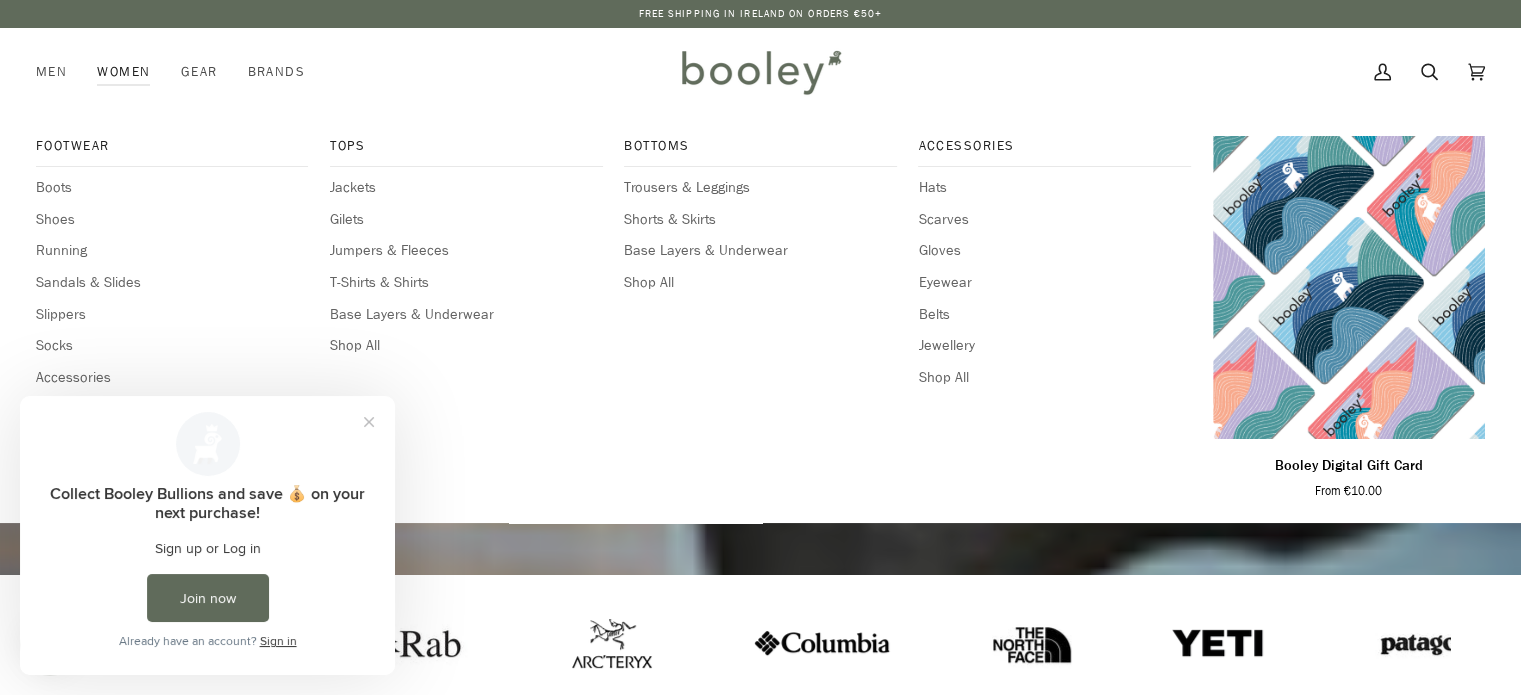 scroll, scrollTop: 0, scrollLeft: 0, axis: both 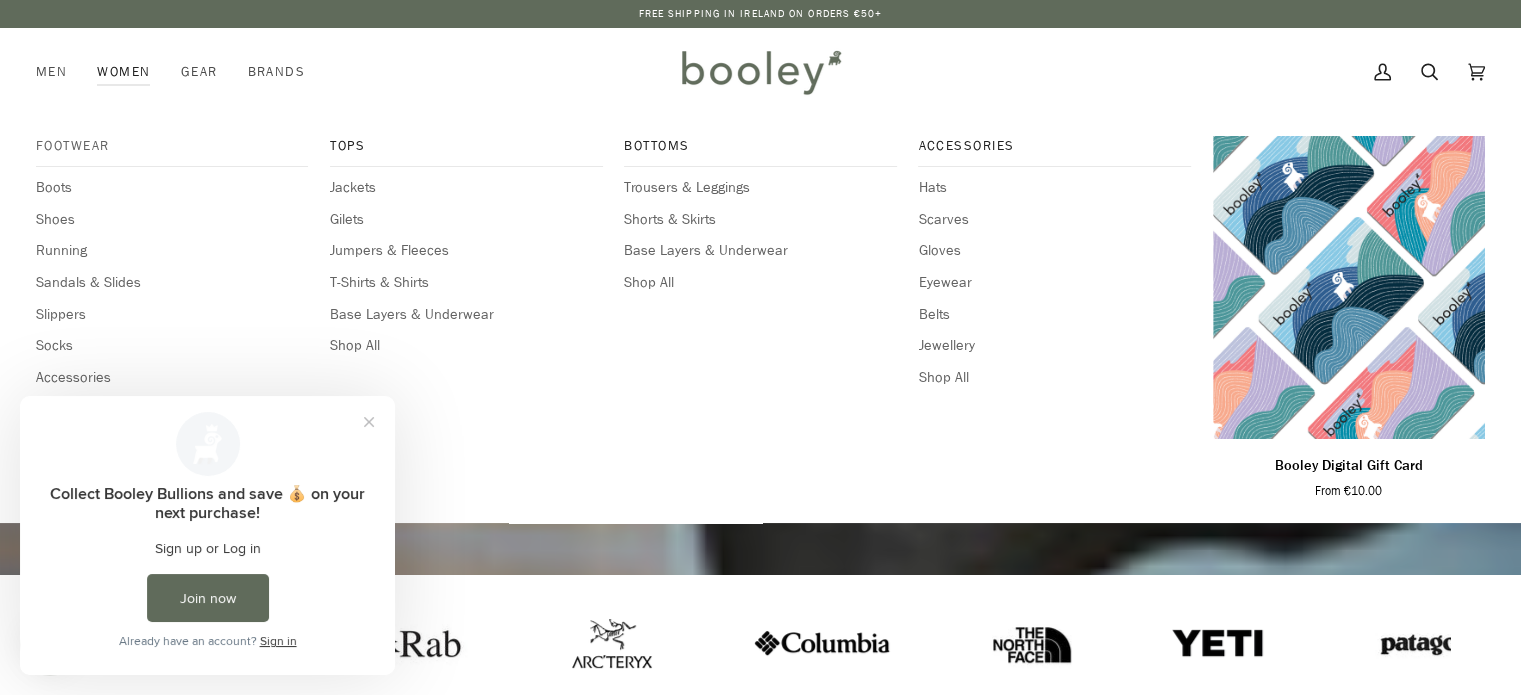 click on "Footwear" at bounding box center (172, 146) 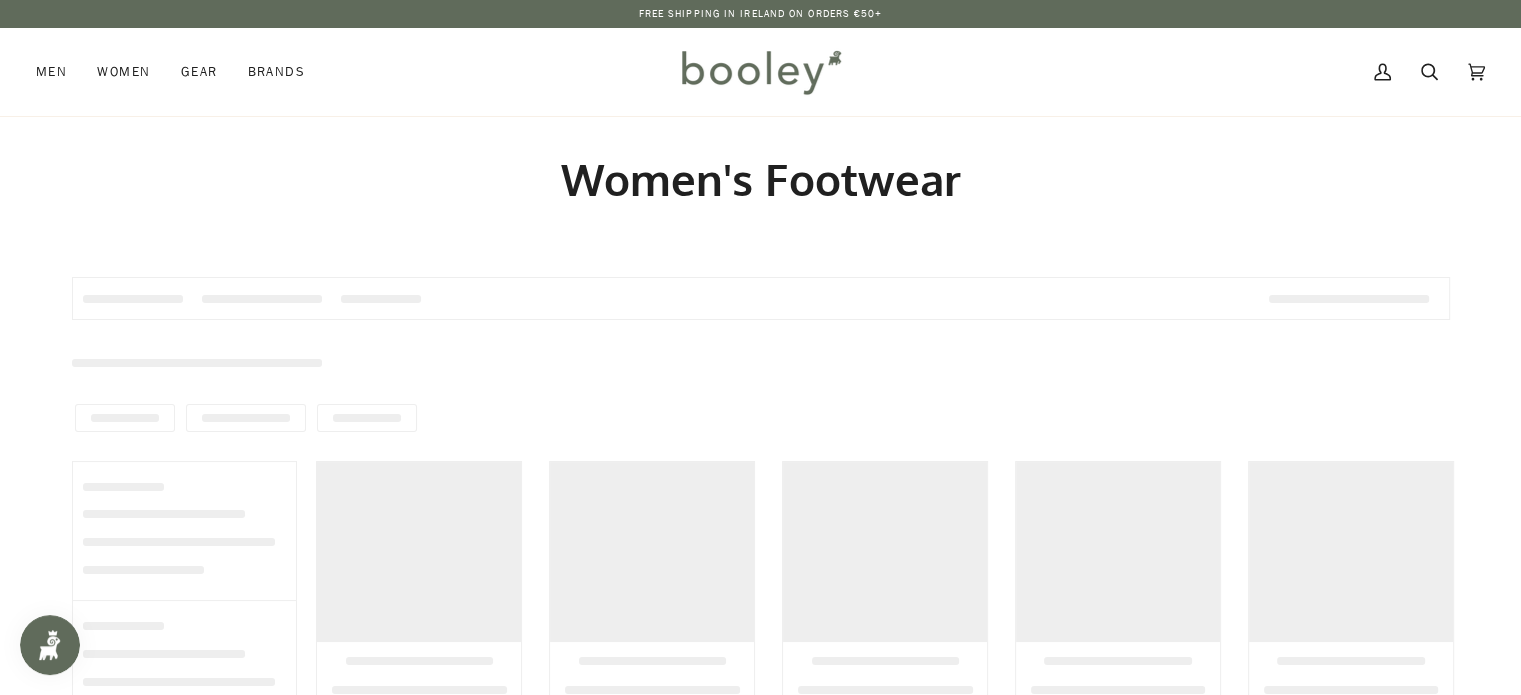 scroll, scrollTop: 0, scrollLeft: 0, axis: both 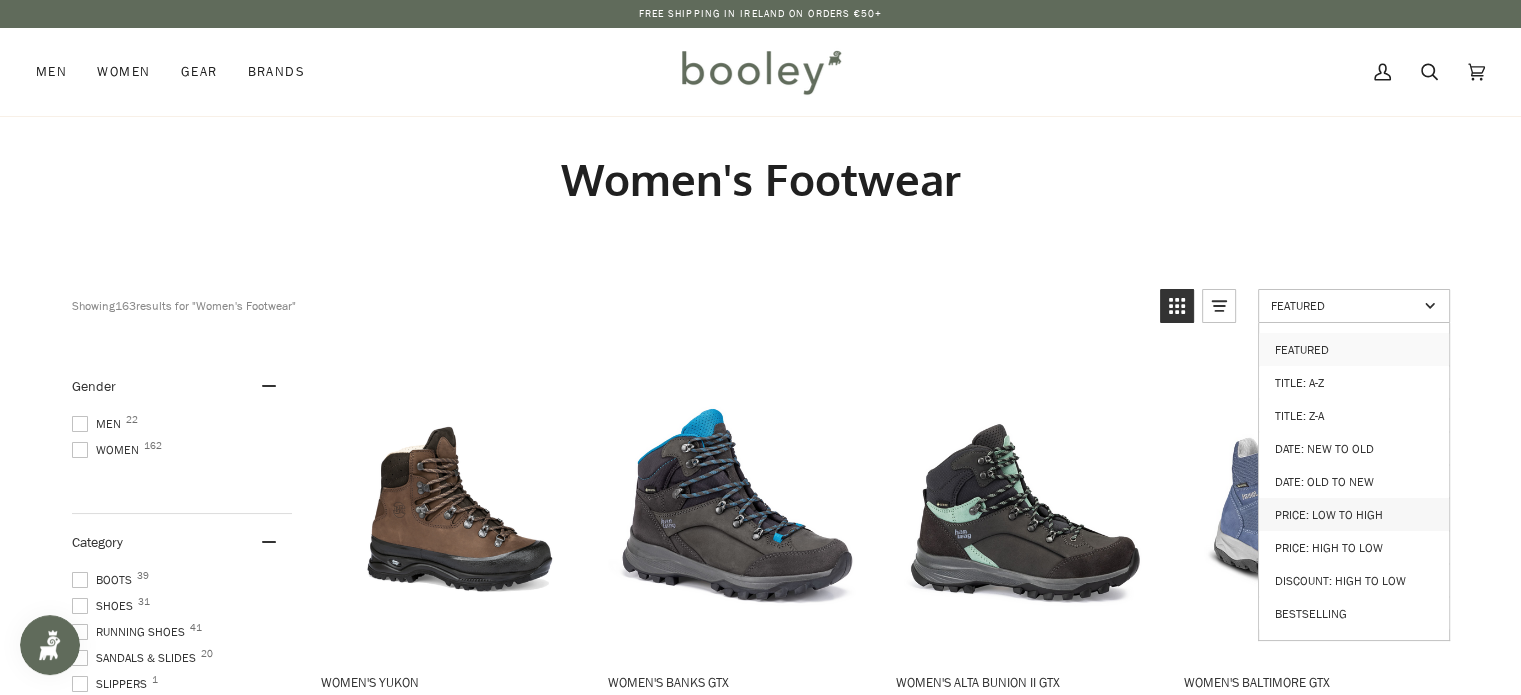 click on "Price: Low to High" at bounding box center [1354, 514] 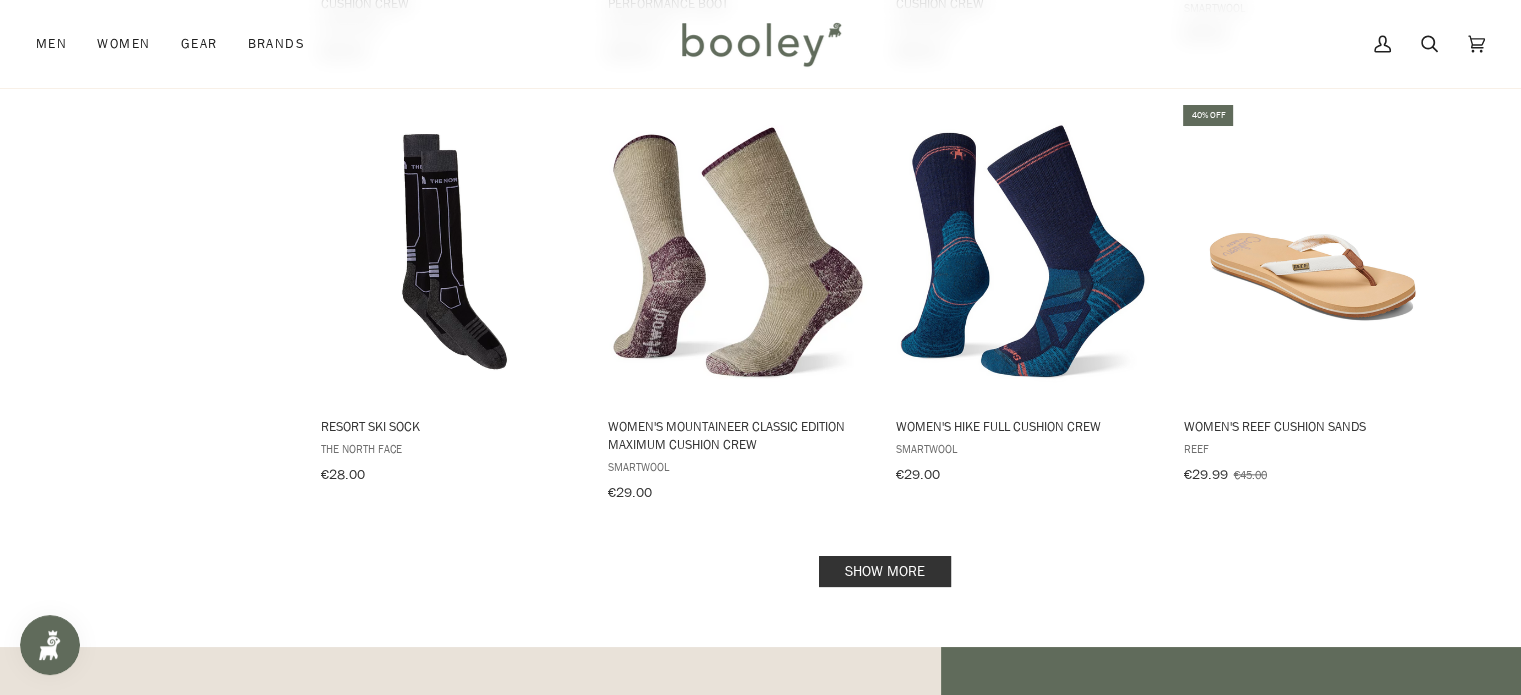 scroll, scrollTop: 2000, scrollLeft: 0, axis: vertical 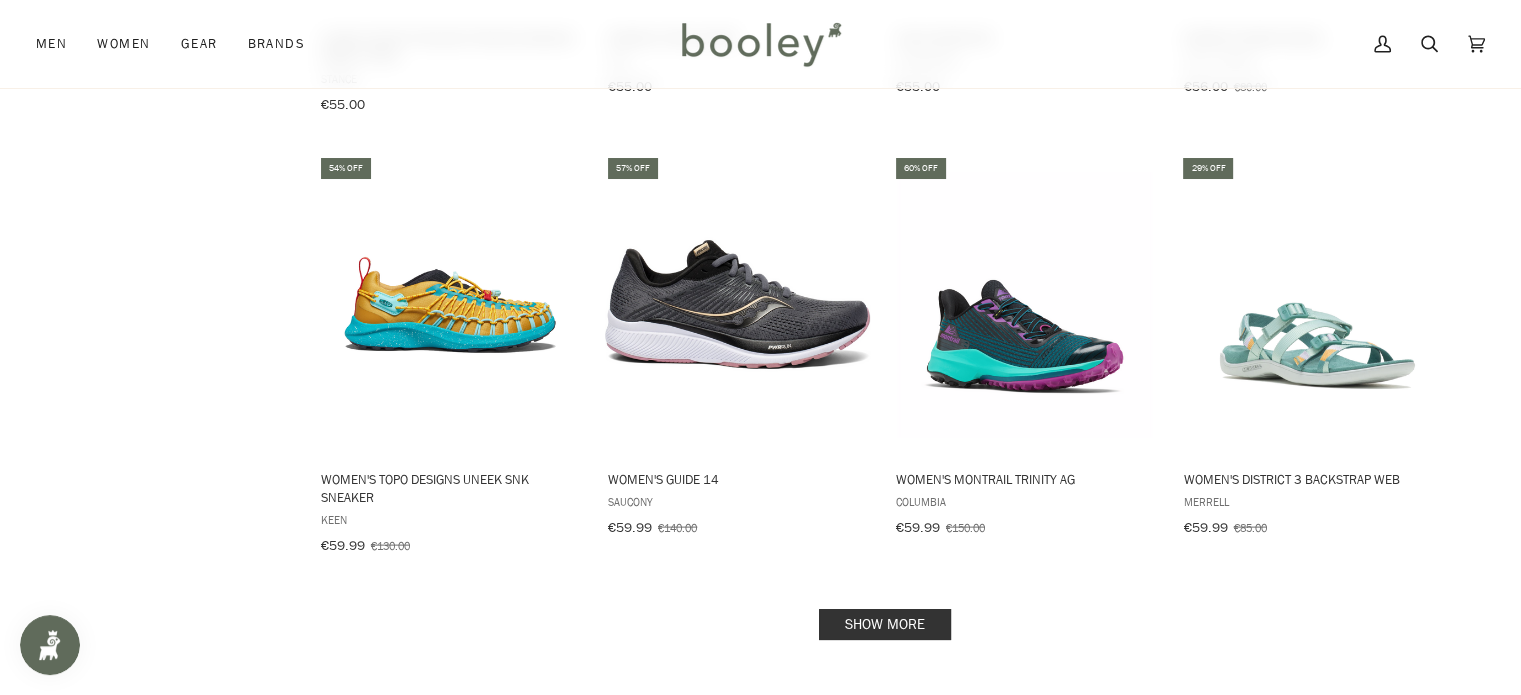 click on "Show more" at bounding box center [885, 624] 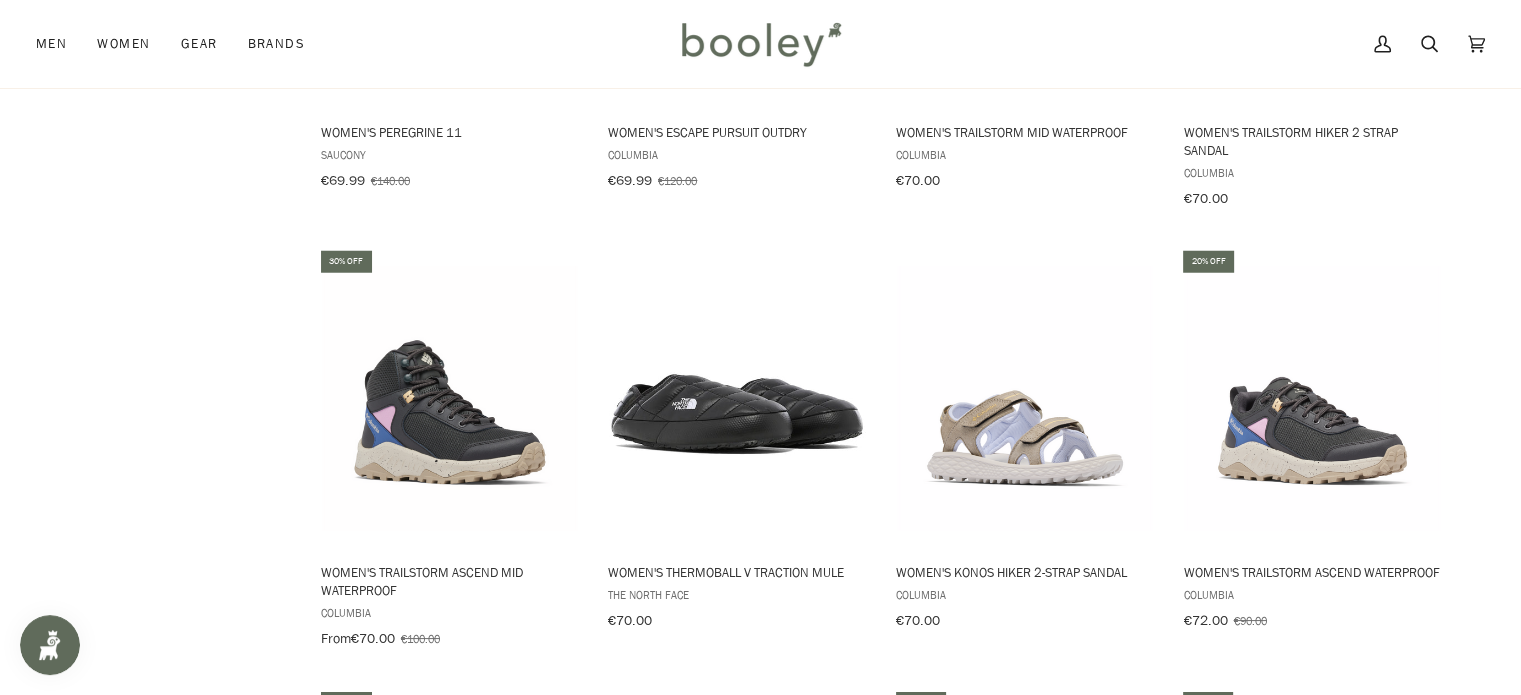 scroll, scrollTop: 5343, scrollLeft: 0, axis: vertical 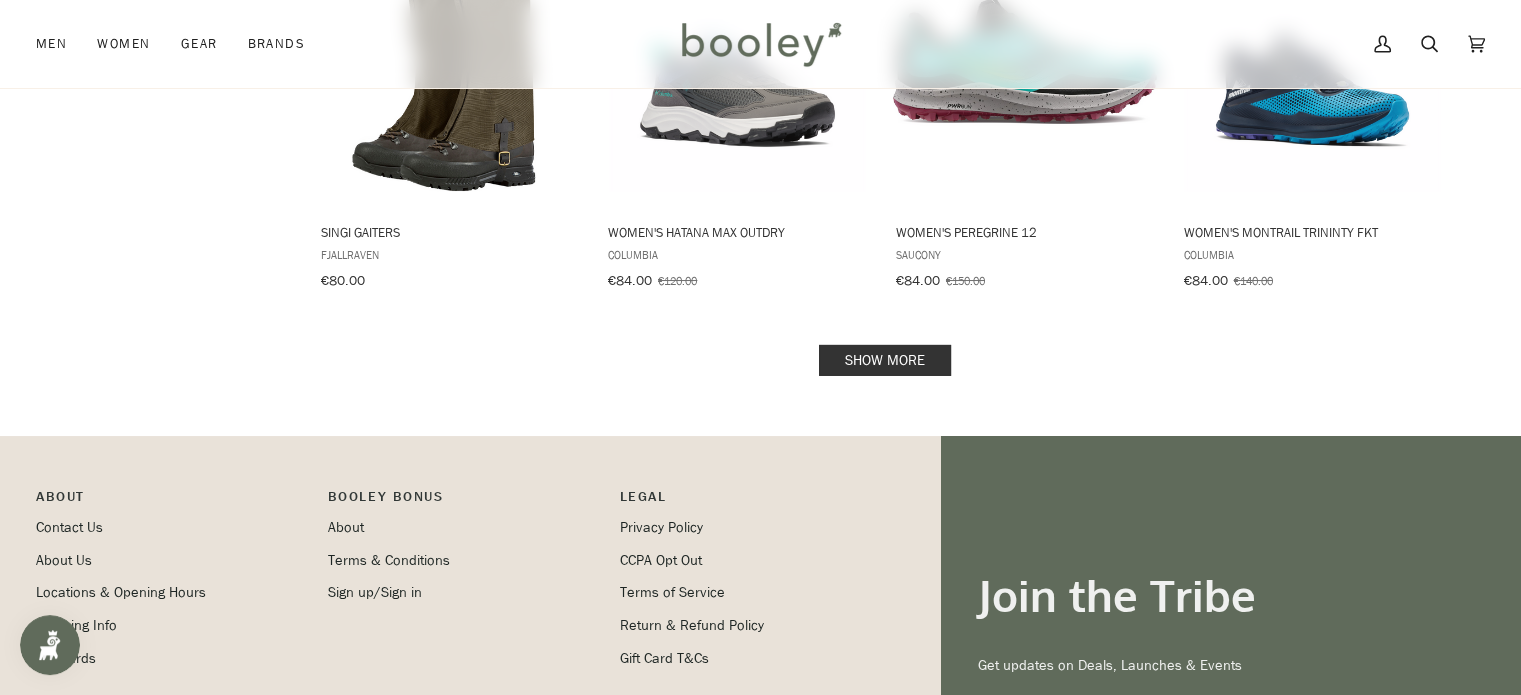 click on "Show more" at bounding box center [885, 360] 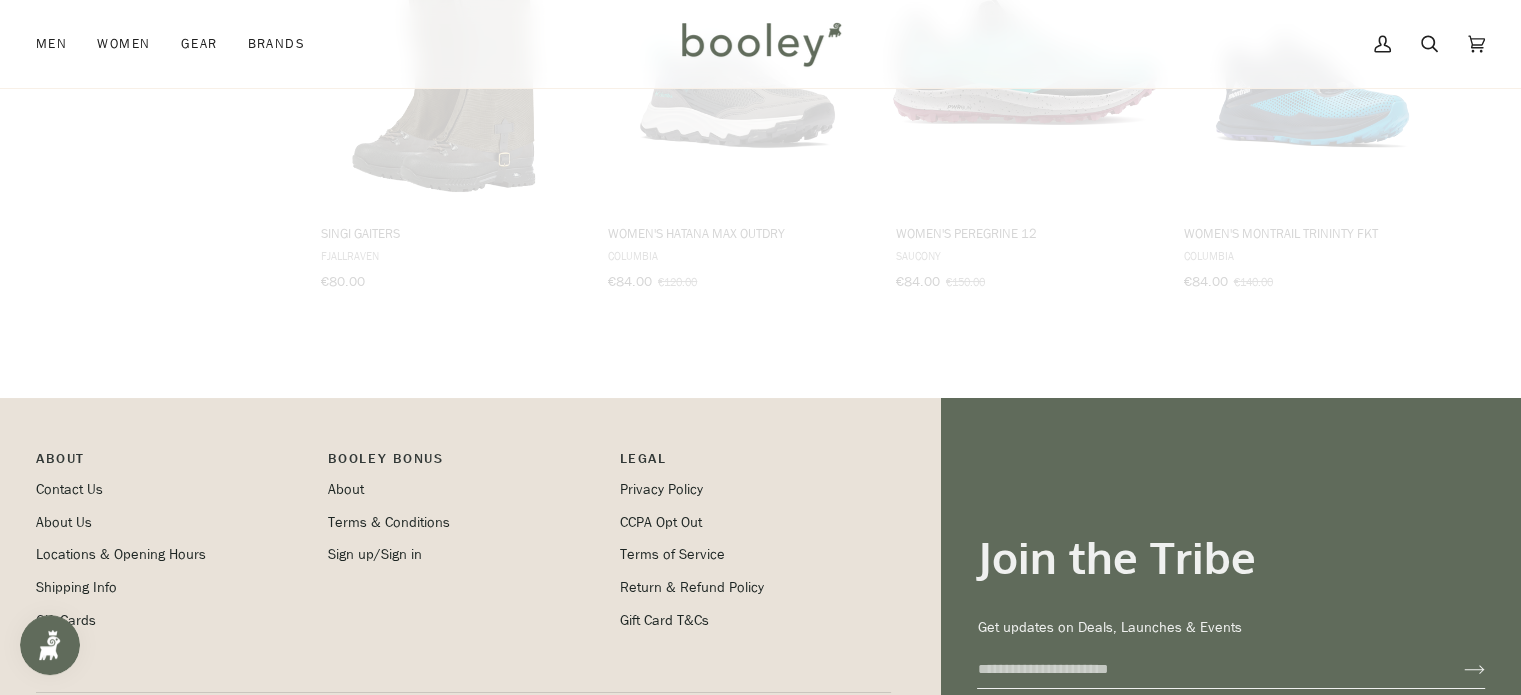 scroll, scrollTop: 6544, scrollLeft: 0, axis: vertical 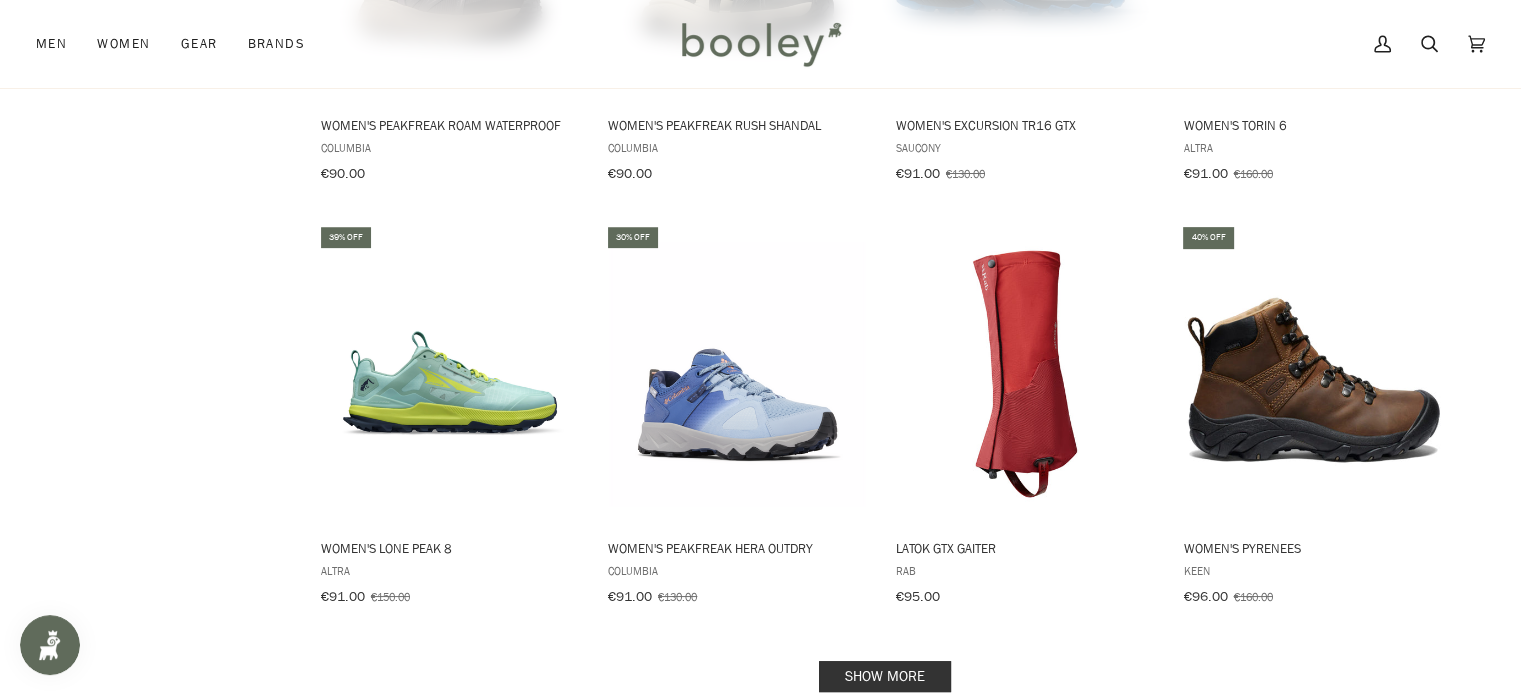 click on "Show more" at bounding box center (885, 676) 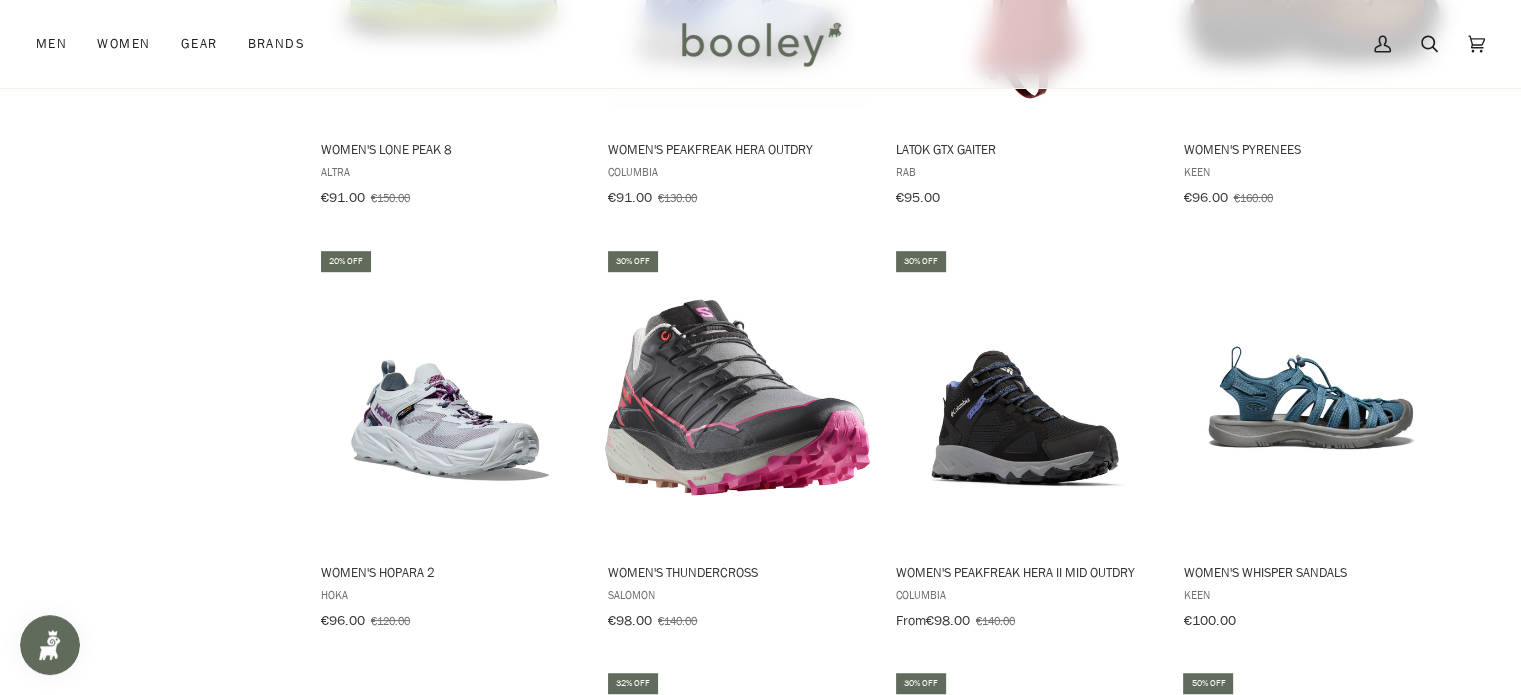 scroll, scrollTop: 8742, scrollLeft: 0, axis: vertical 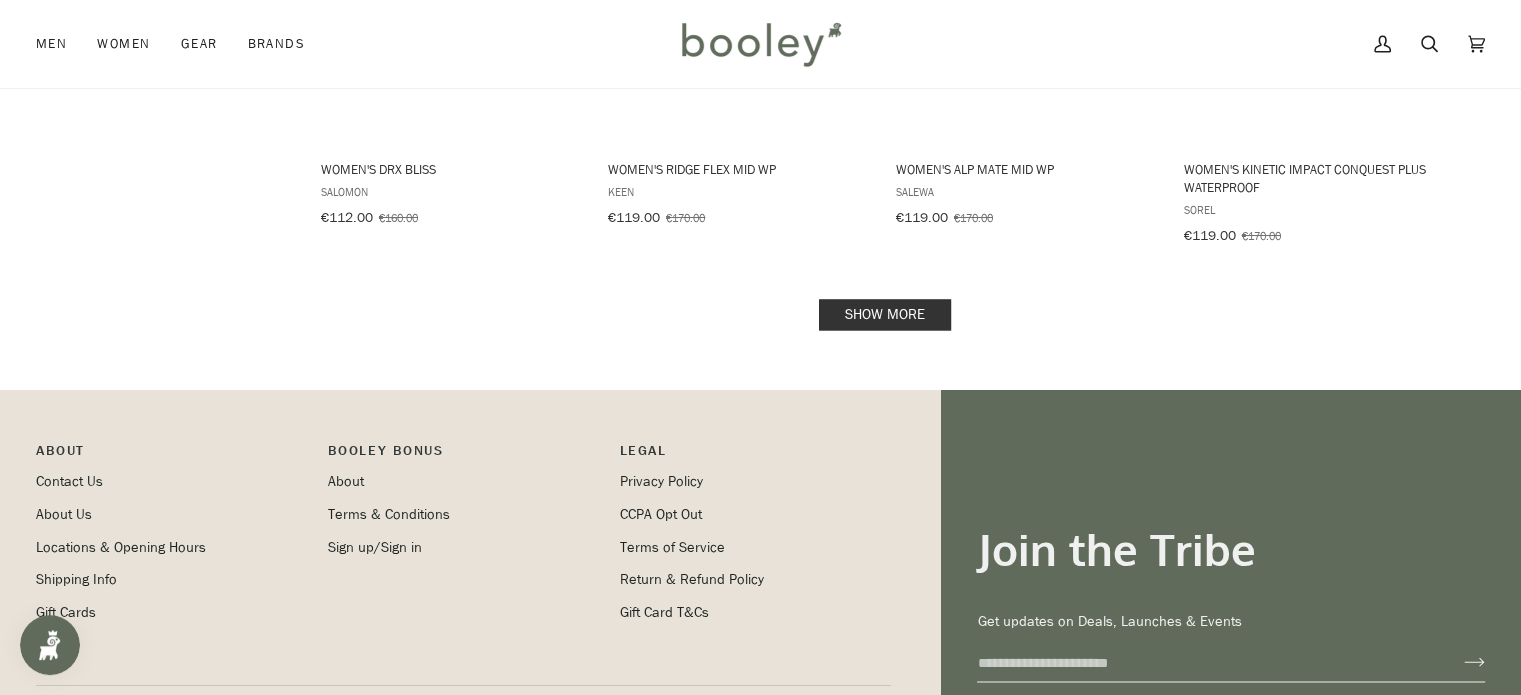 click on "Show more" at bounding box center [885, 314] 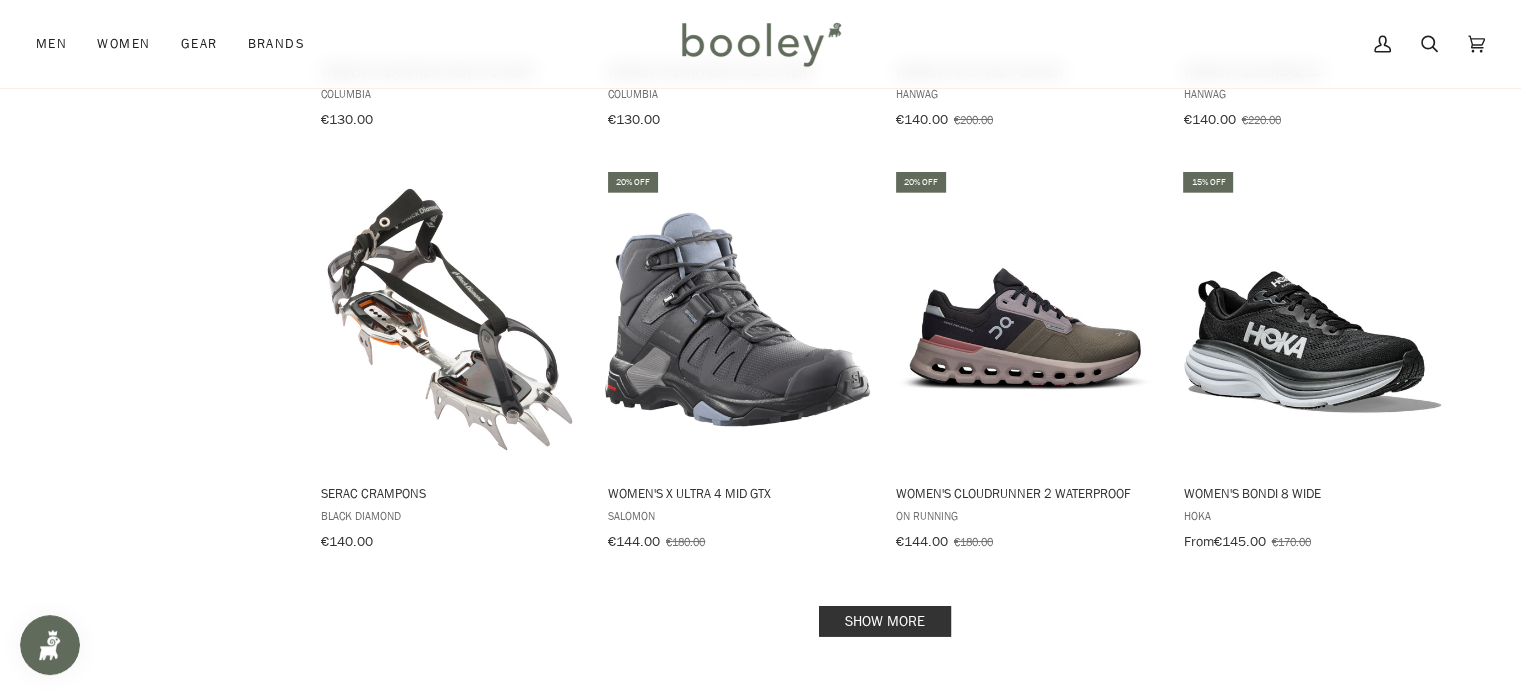 scroll, scrollTop: 12640, scrollLeft: 0, axis: vertical 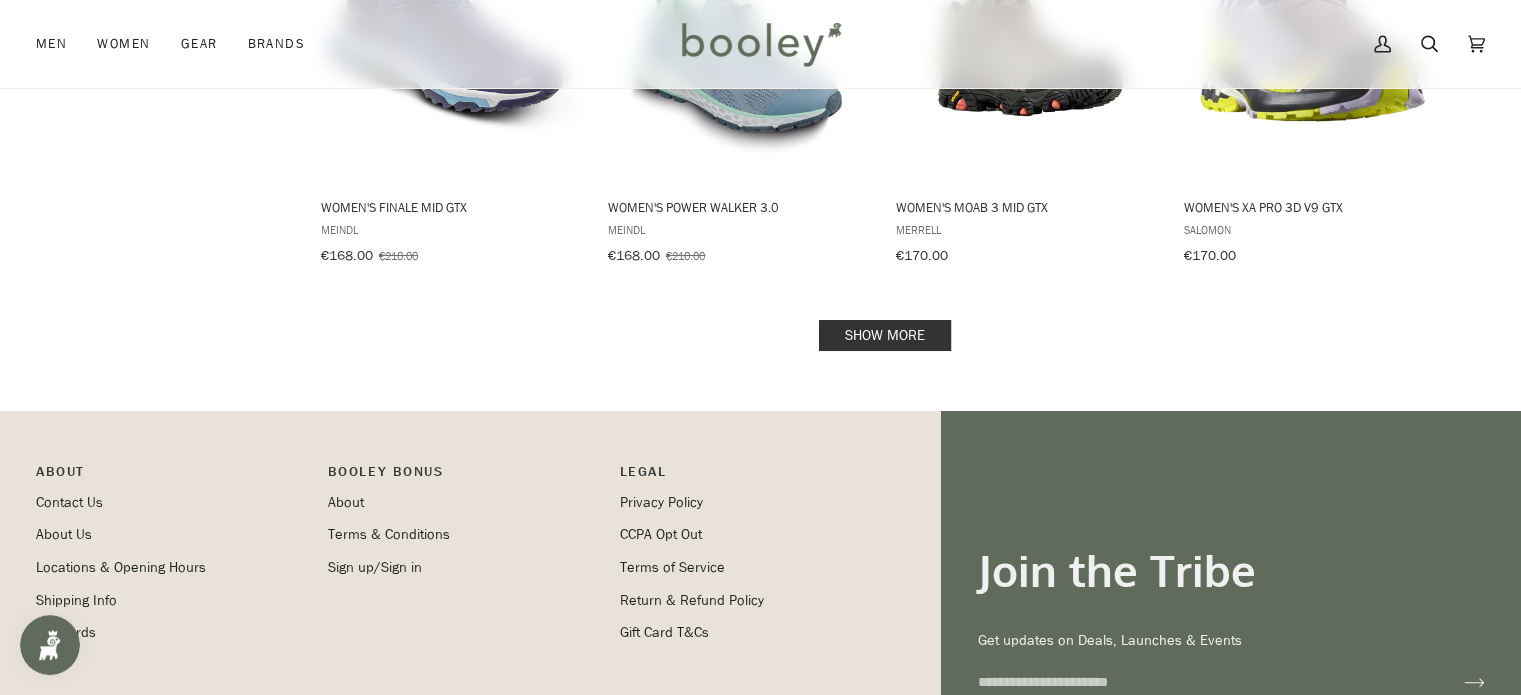 click on "Show more" at bounding box center (885, 335) 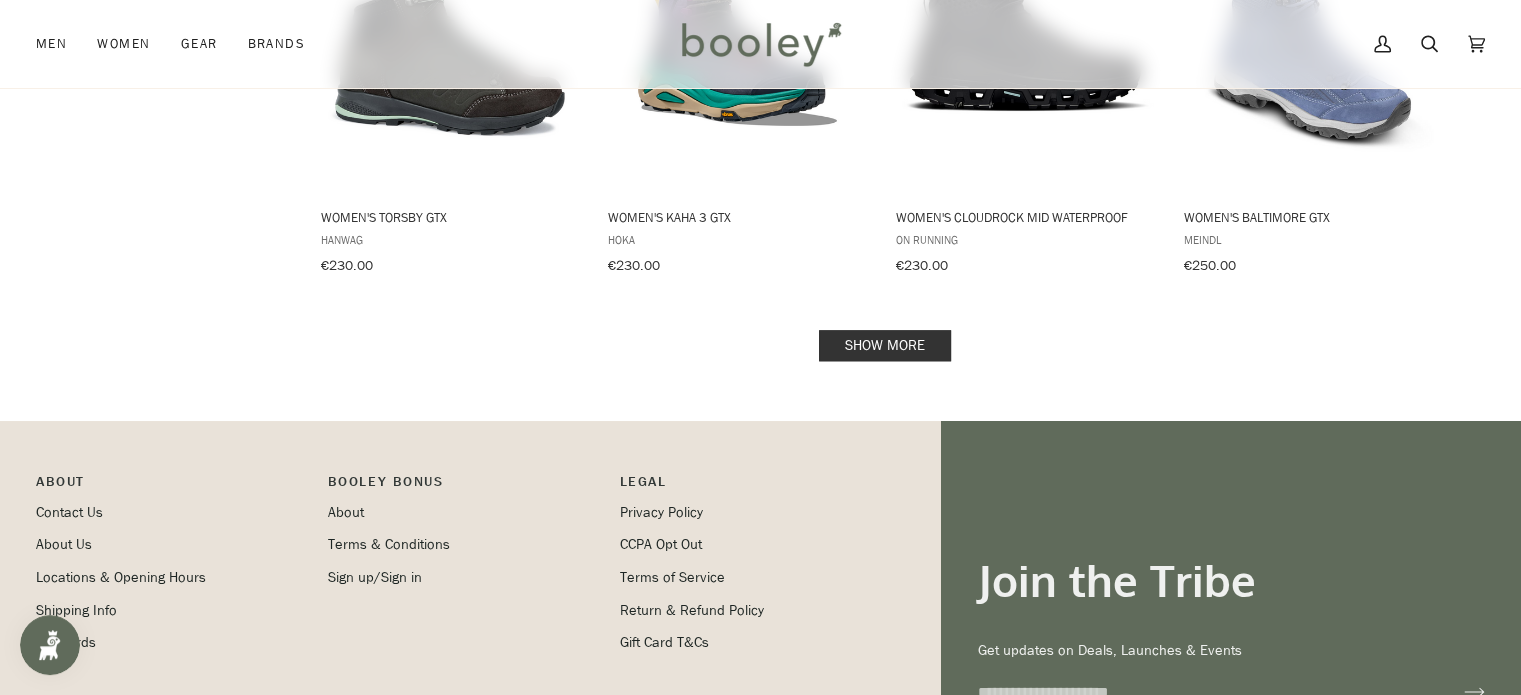 click on "Show more" at bounding box center (885, 345) 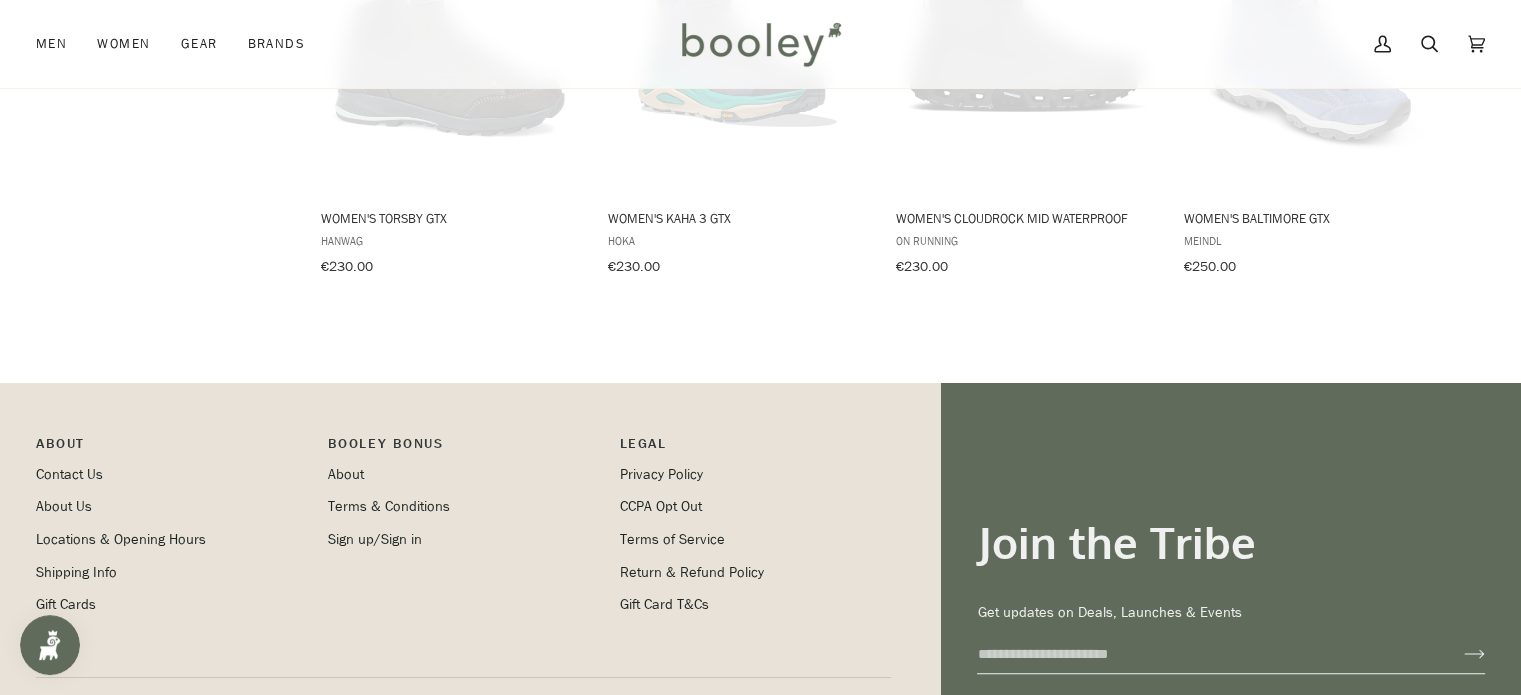 scroll, scrollTop: 17140, scrollLeft: 0, axis: vertical 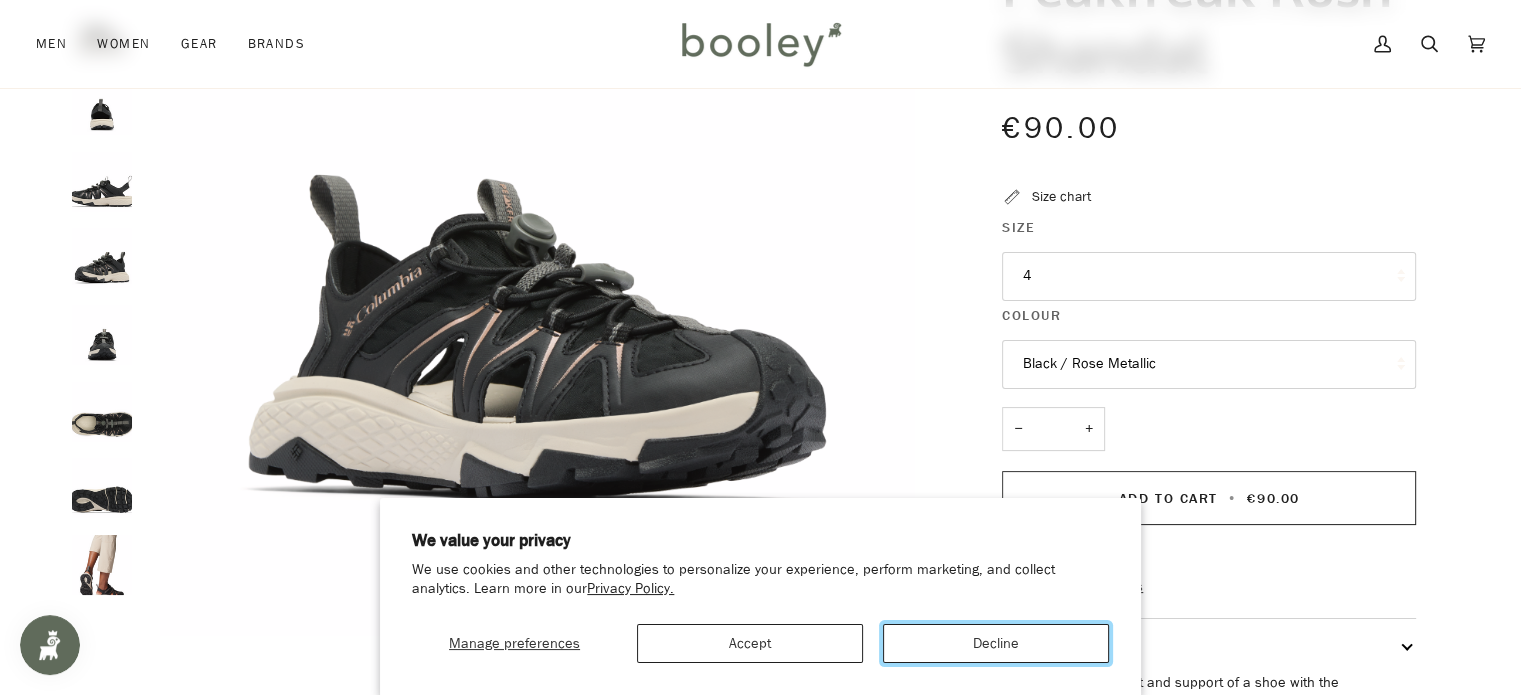 click on "Decline" at bounding box center (996, 643) 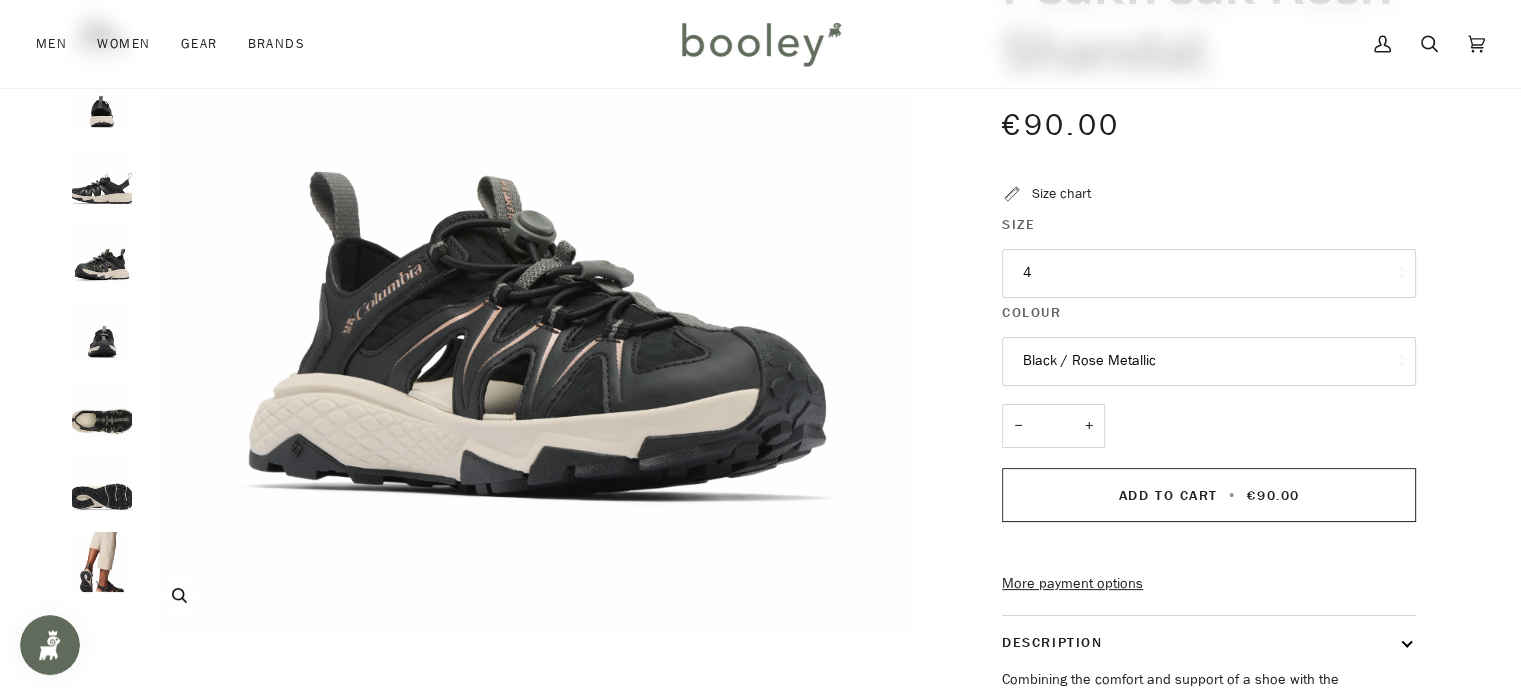 scroll, scrollTop: 299, scrollLeft: 0, axis: vertical 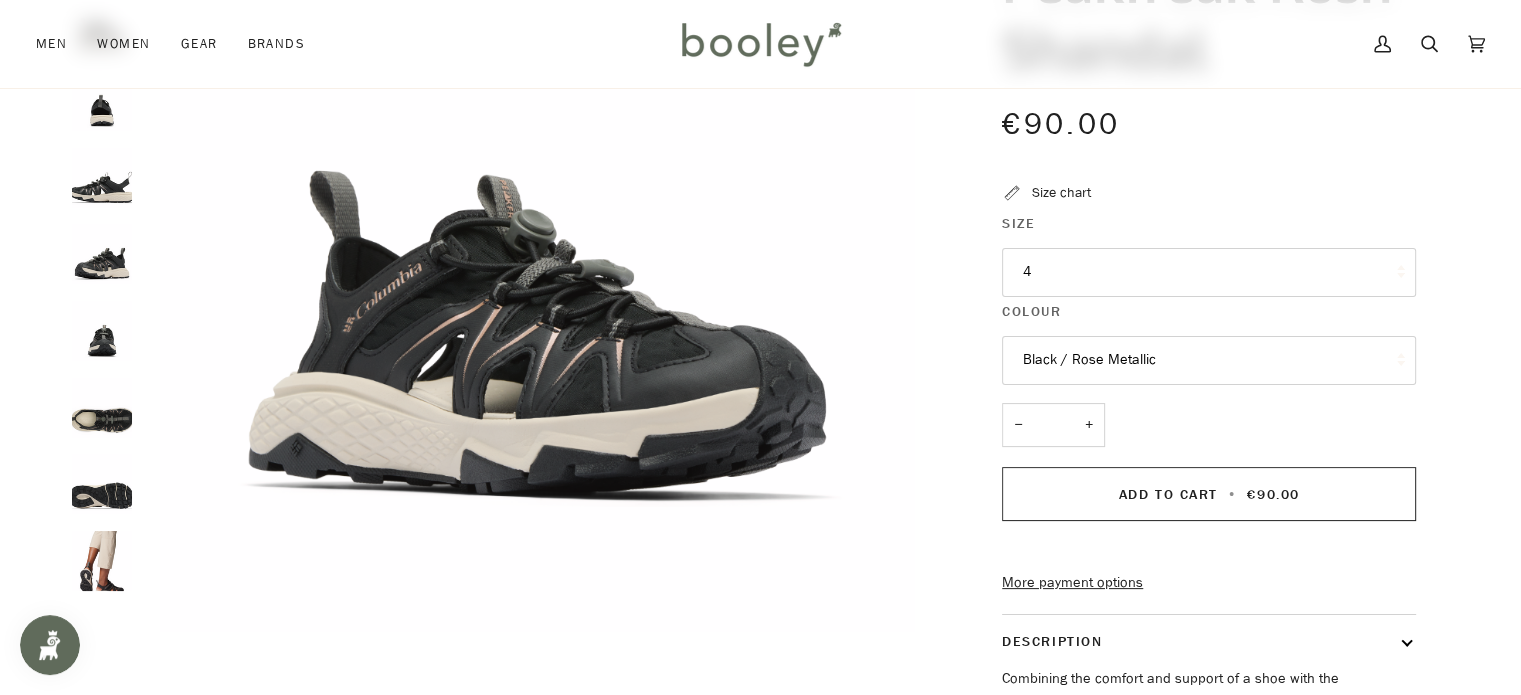 click at bounding box center (102, 178) 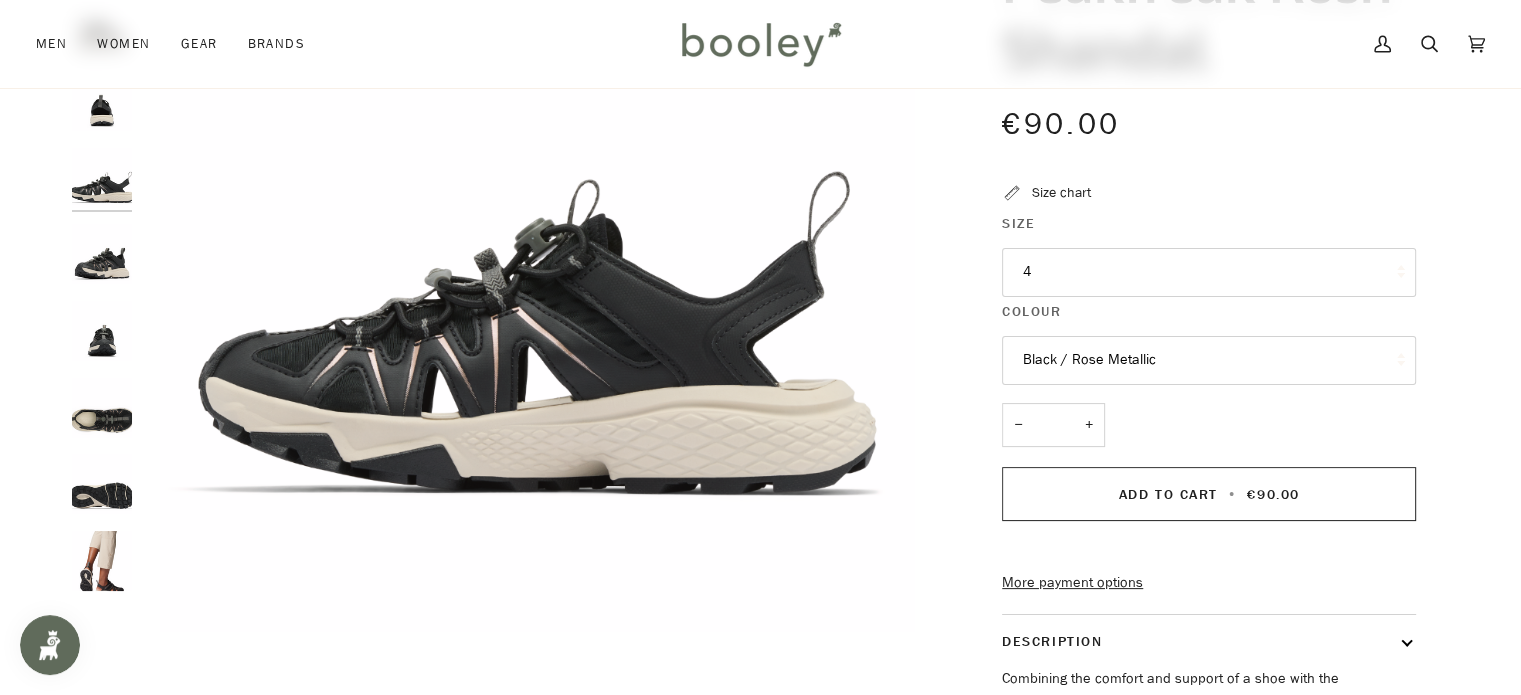 click at bounding box center [102, 254] 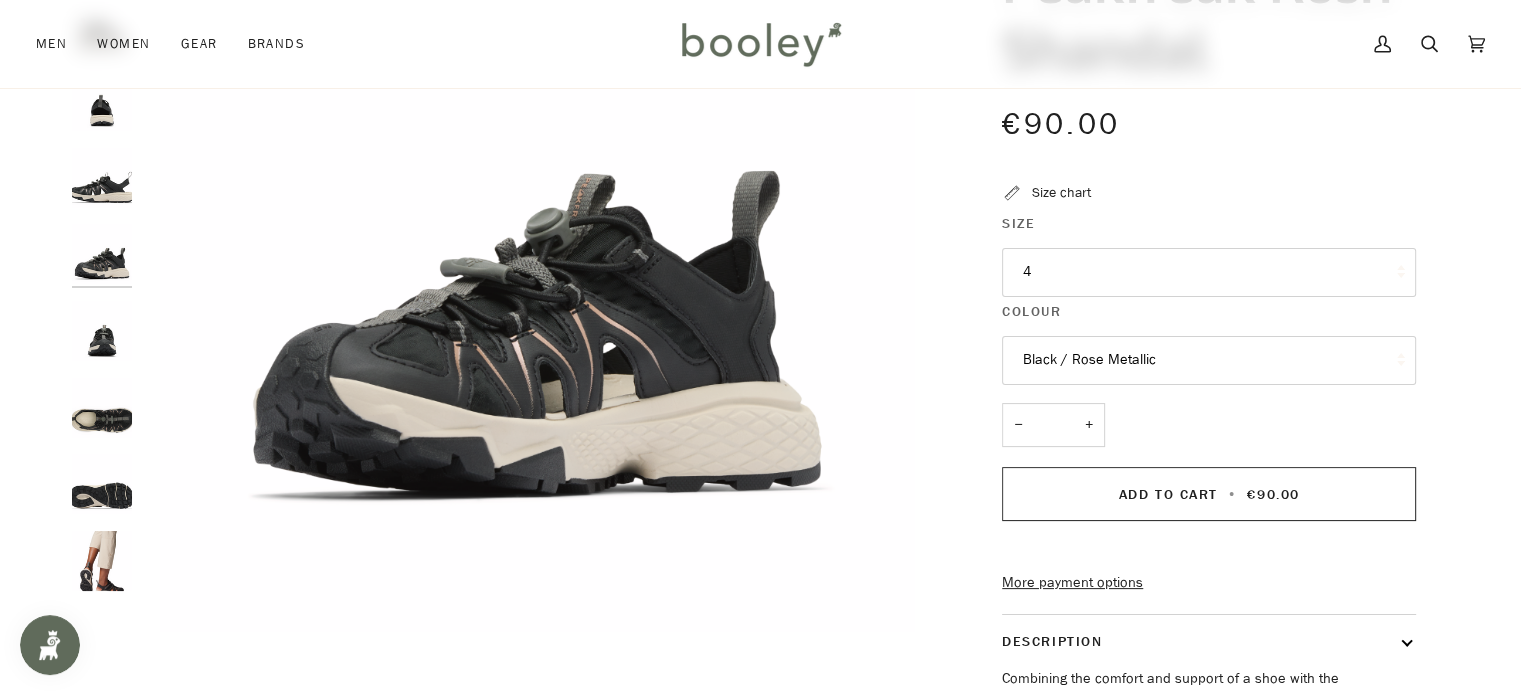 click at bounding box center (102, 408) 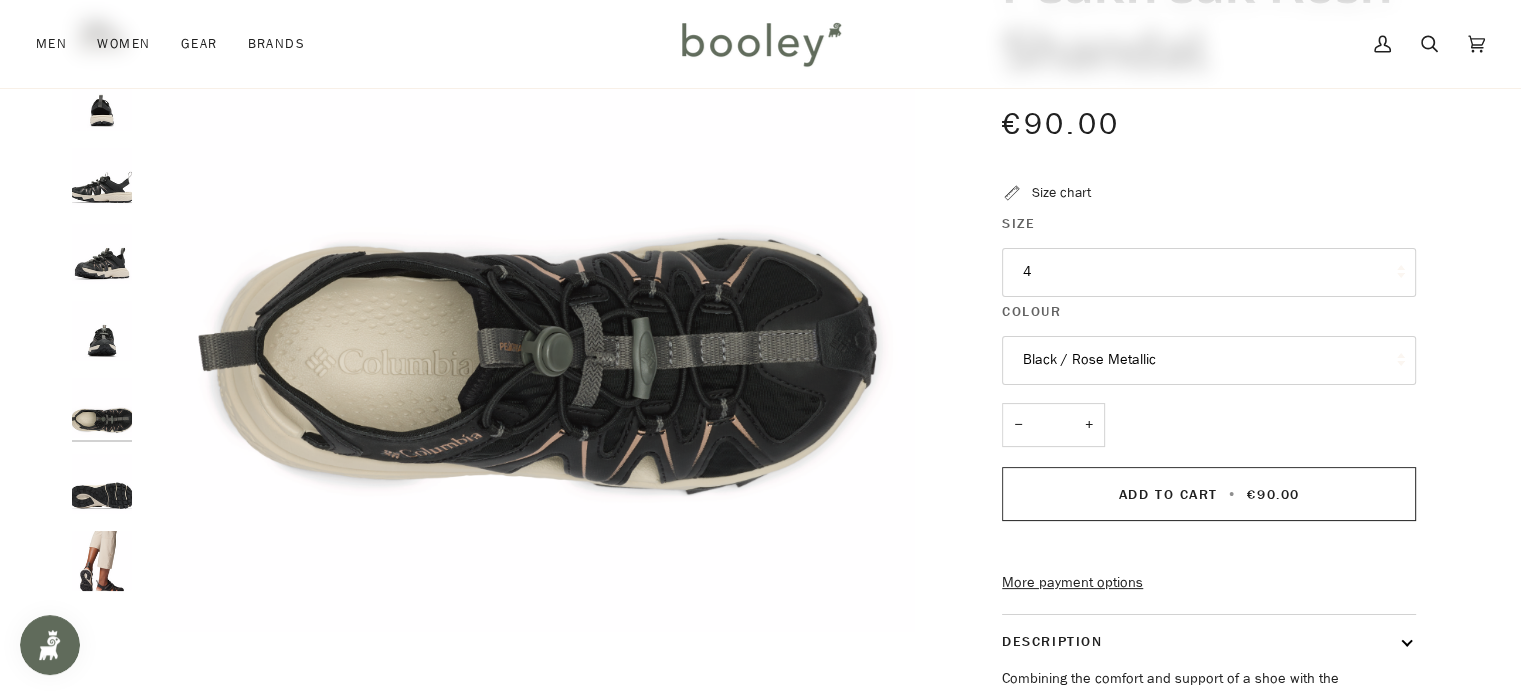 click on "4" at bounding box center [1209, 272] 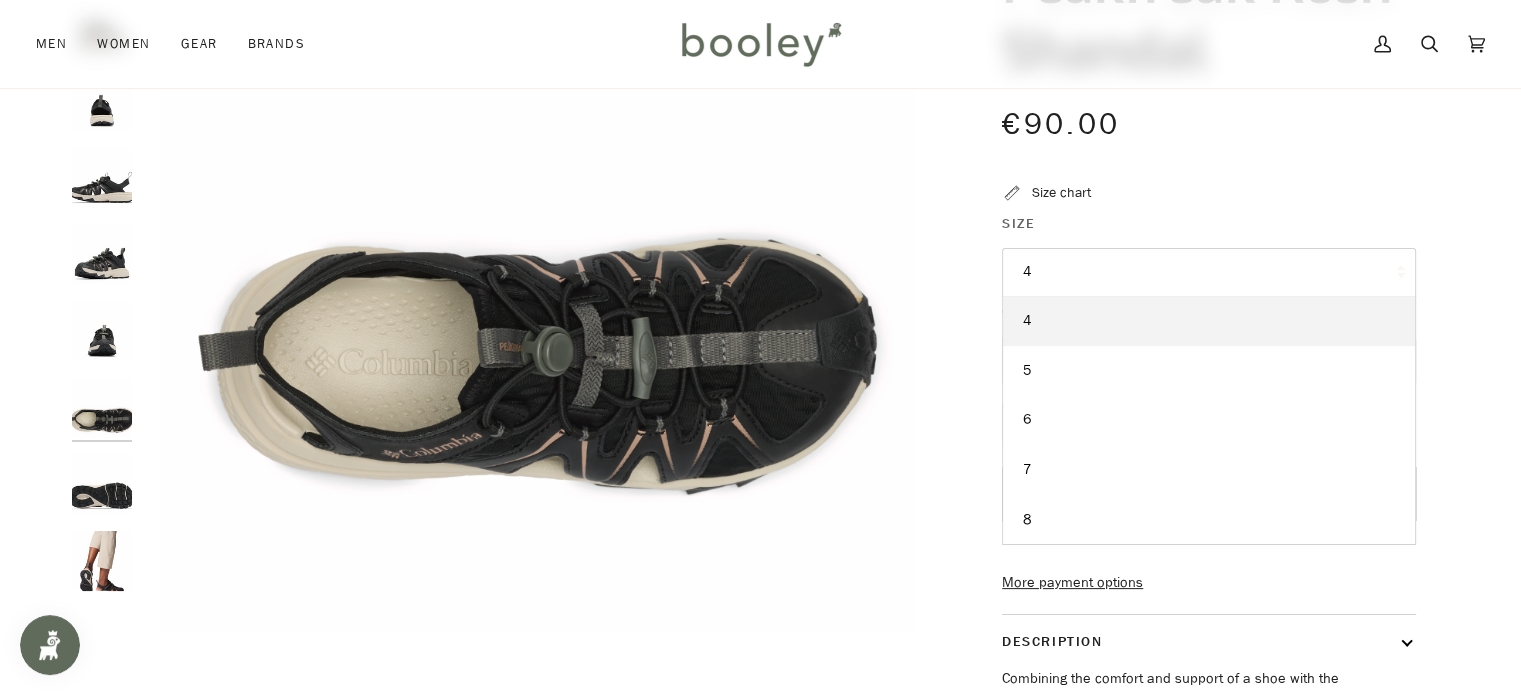 click on "4" at bounding box center [1209, 272] 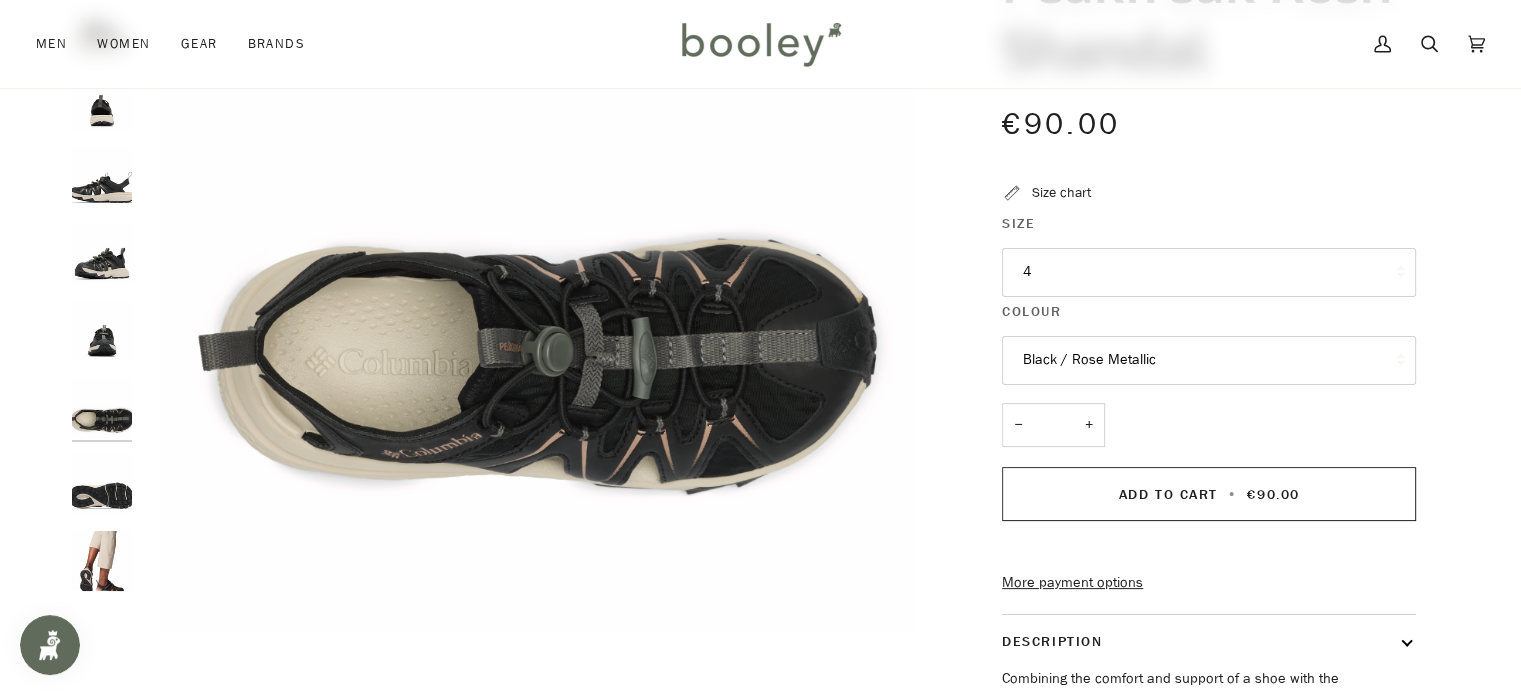 click at bounding box center (102, 561) 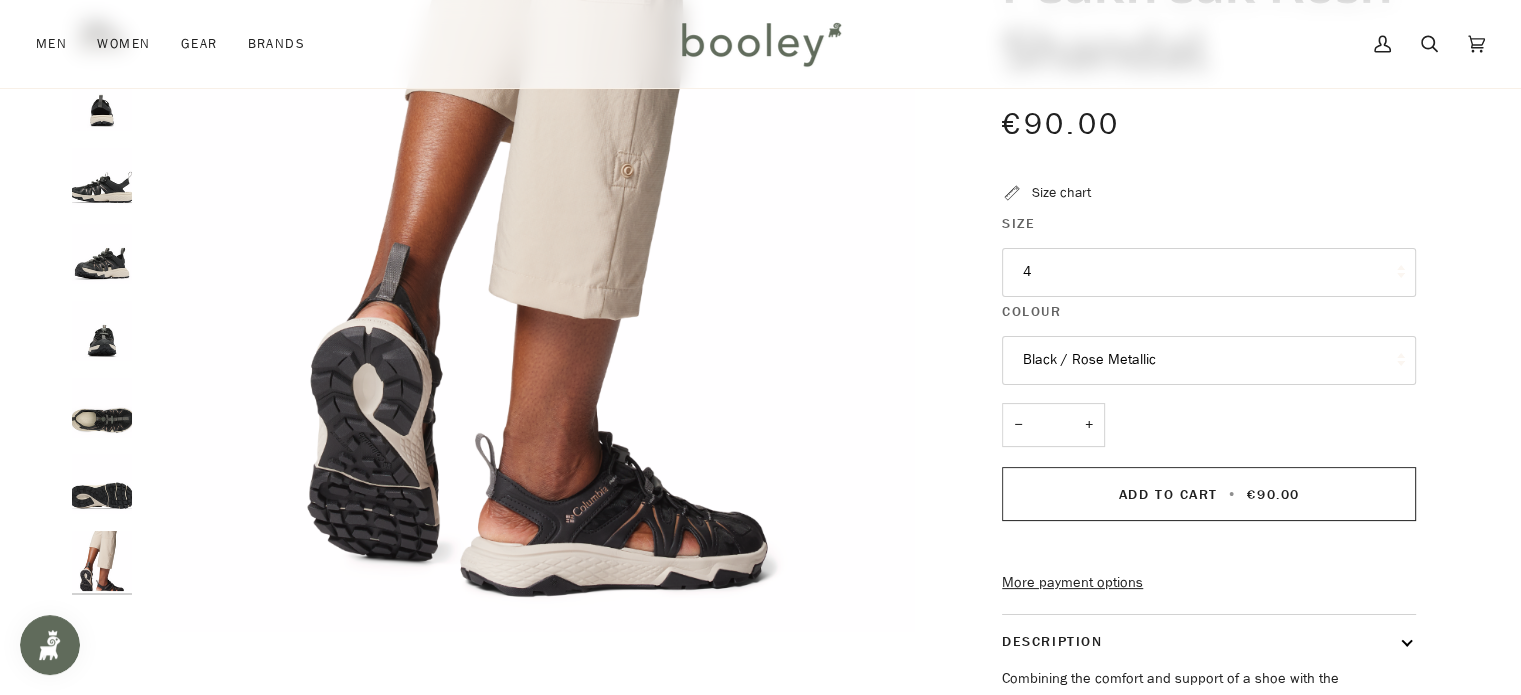 click at bounding box center (102, 254) 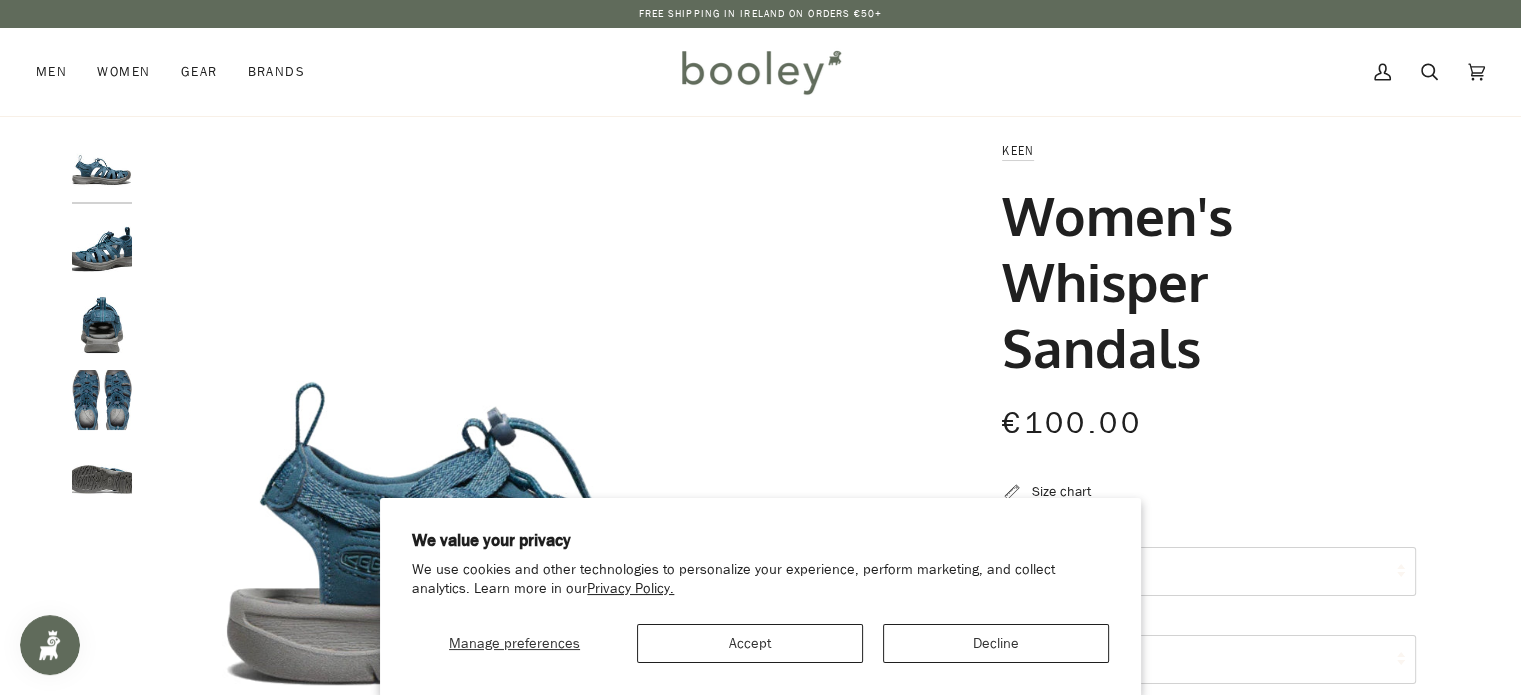scroll, scrollTop: 0, scrollLeft: 0, axis: both 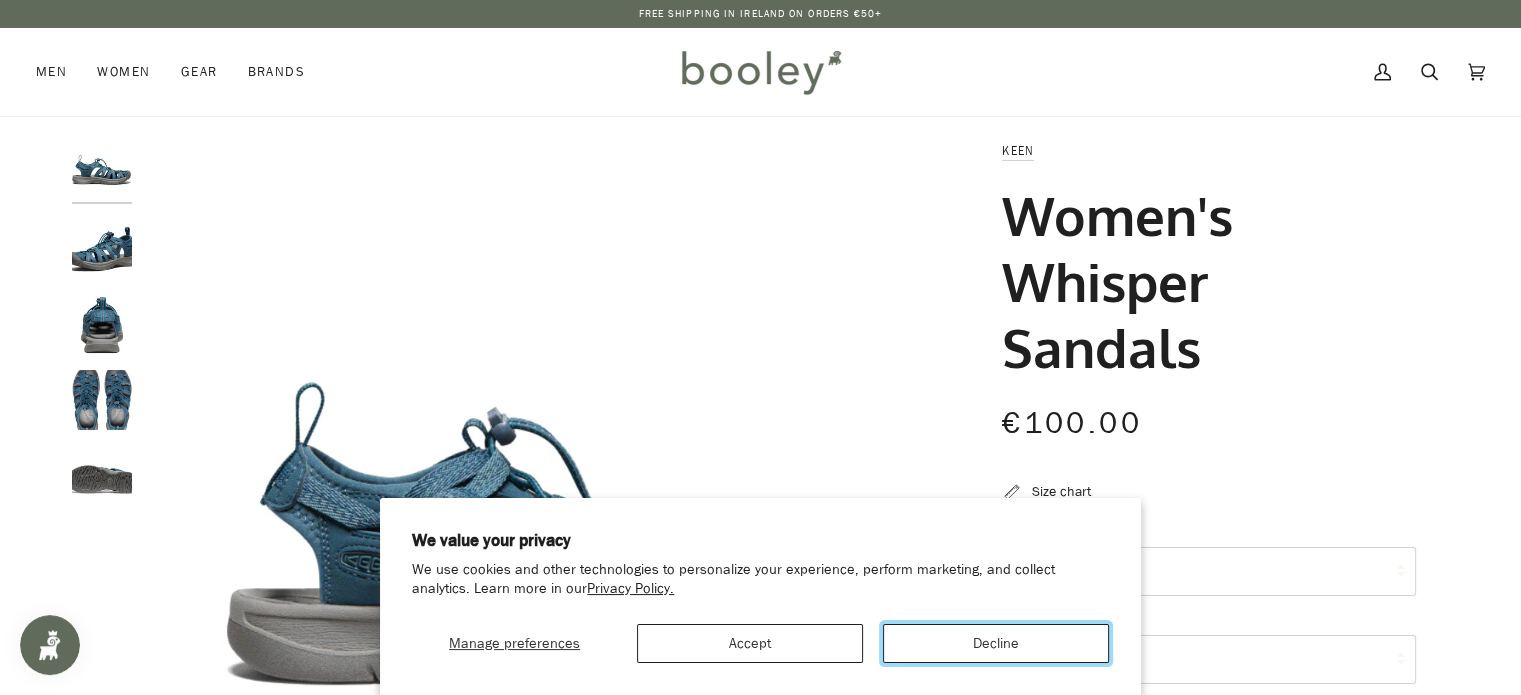 click on "Decline" at bounding box center (996, 643) 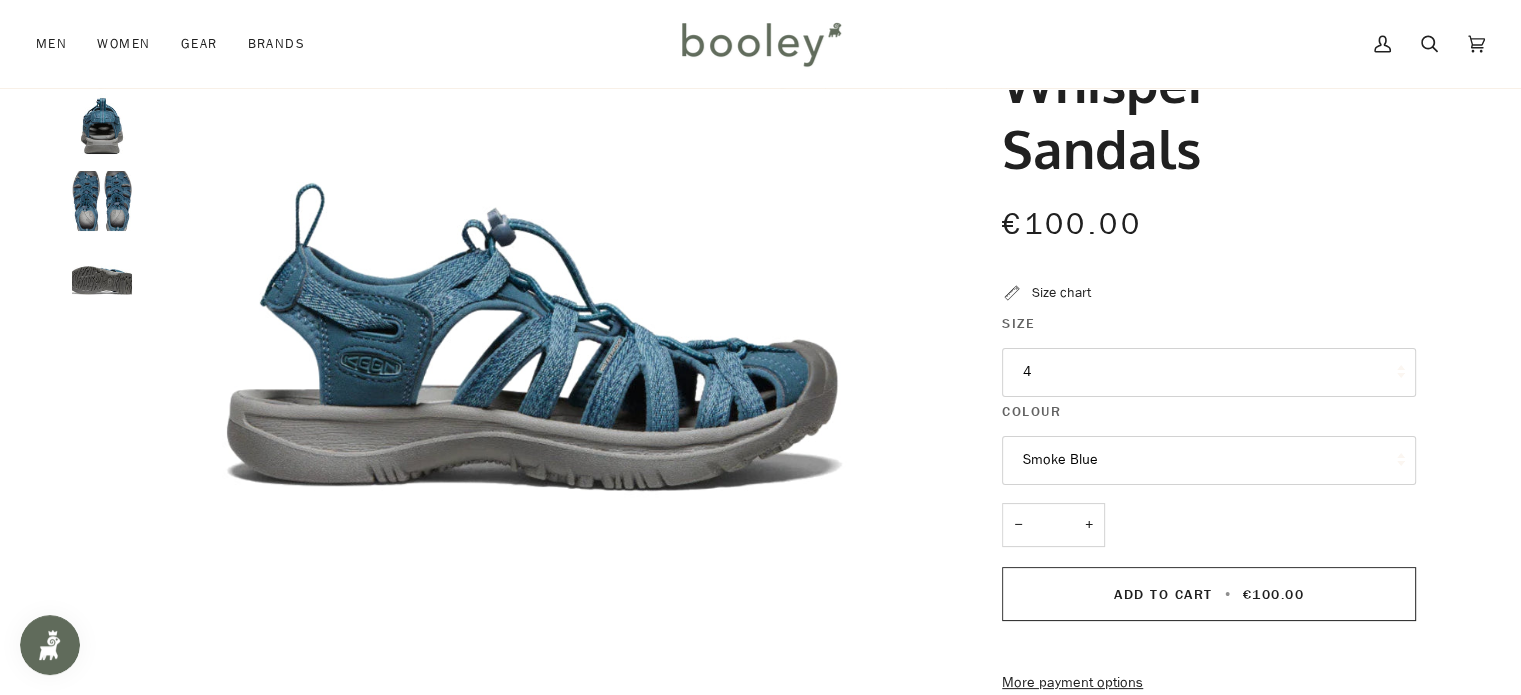 scroll, scrollTop: 200, scrollLeft: 0, axis: vertical 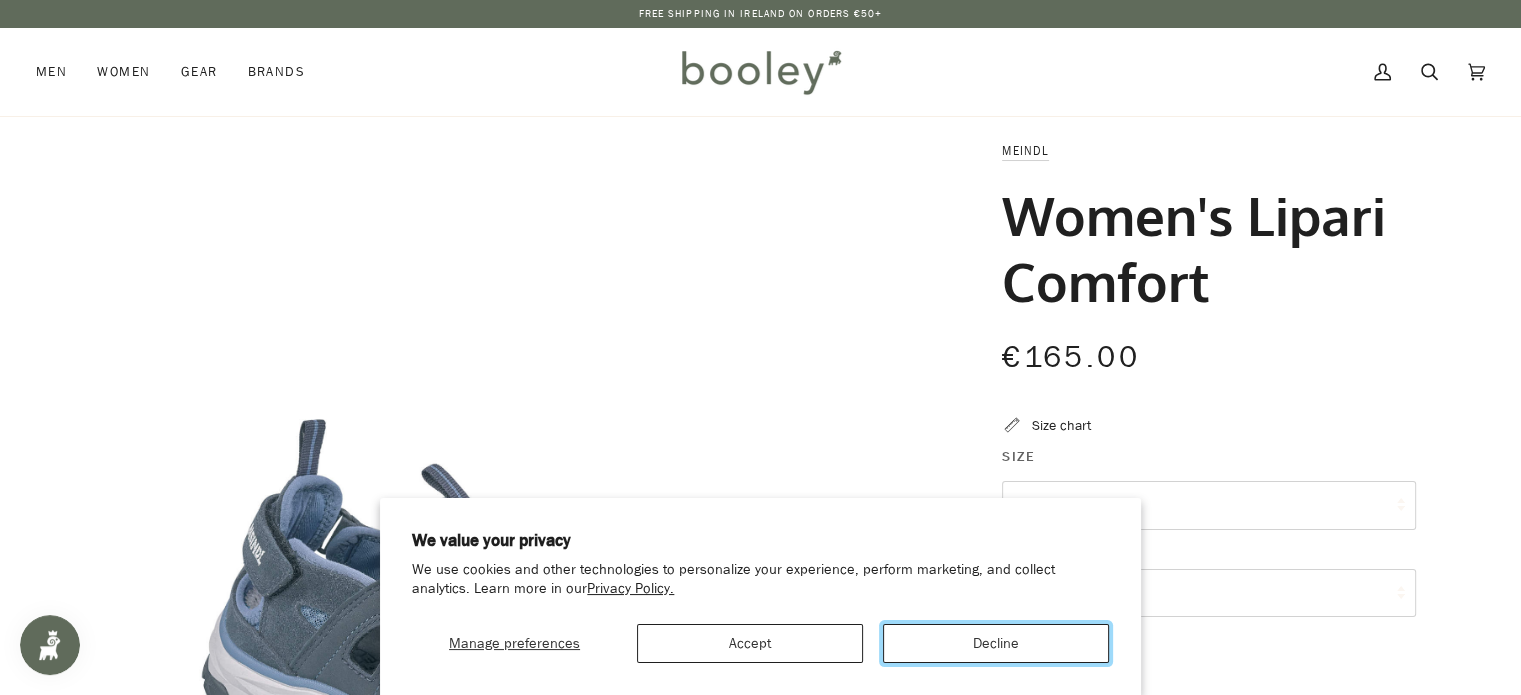 click on "Decline" at bounding box center [996, 643] 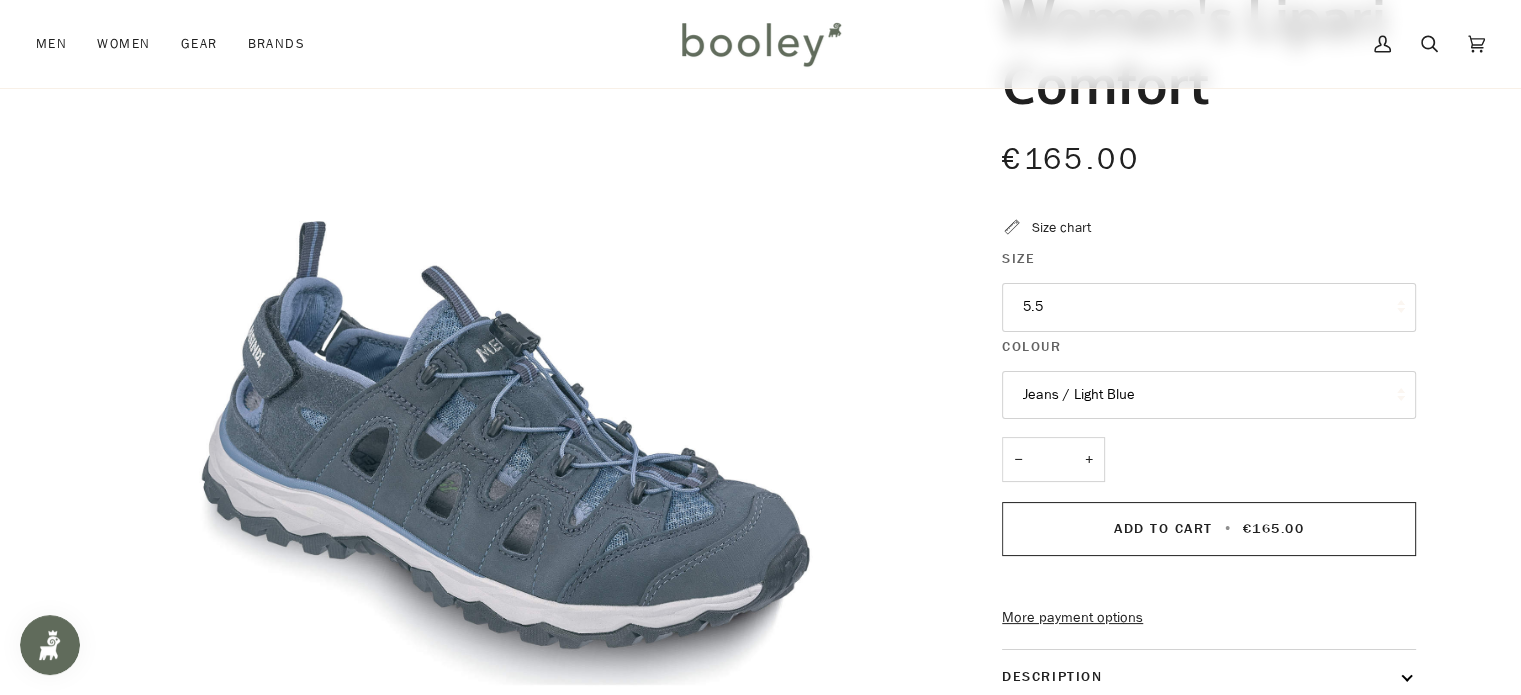 scroll, scrollTop: 199, scrollLeft: 0, axis: vertical 